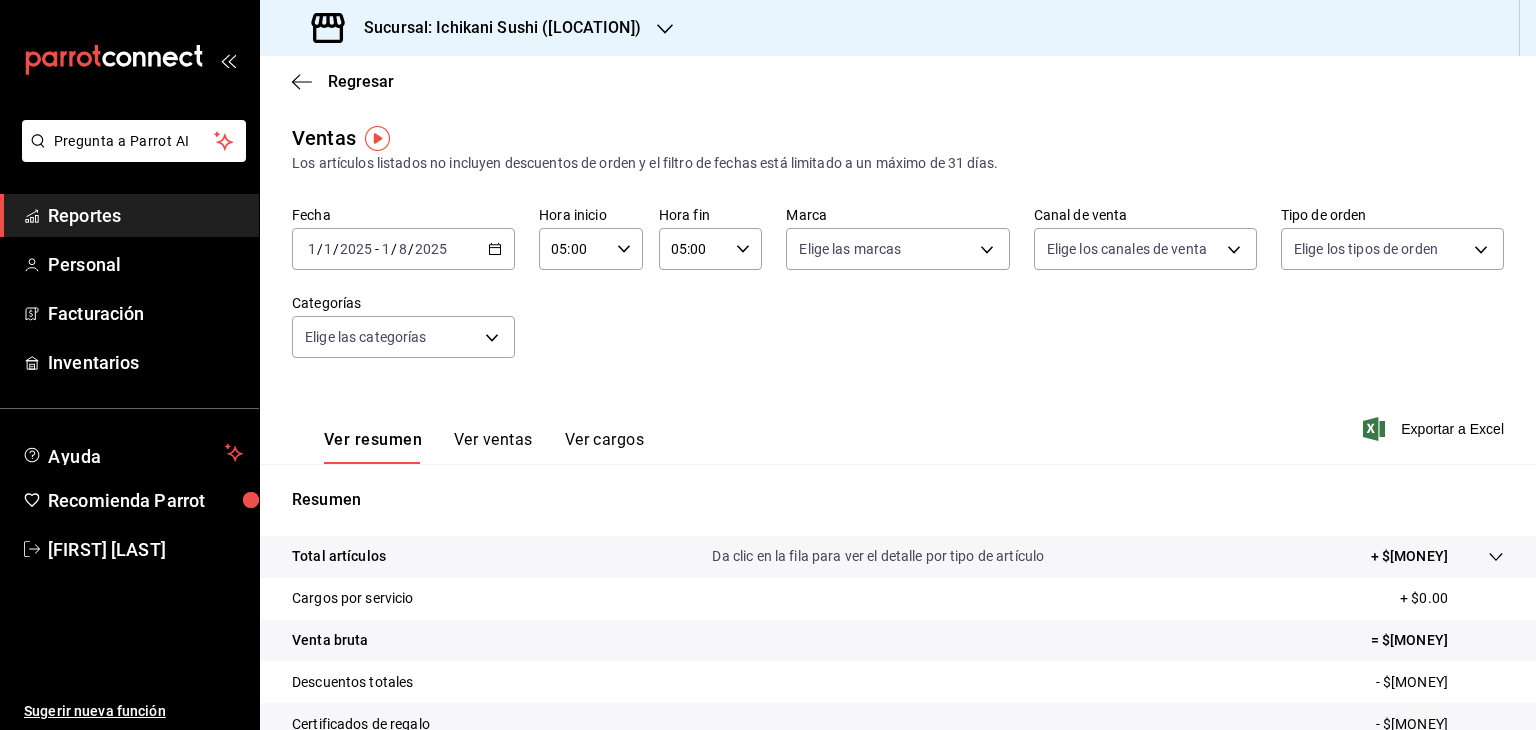 scroll, scrollTop: 0, scrollLeft: 0, axis: both 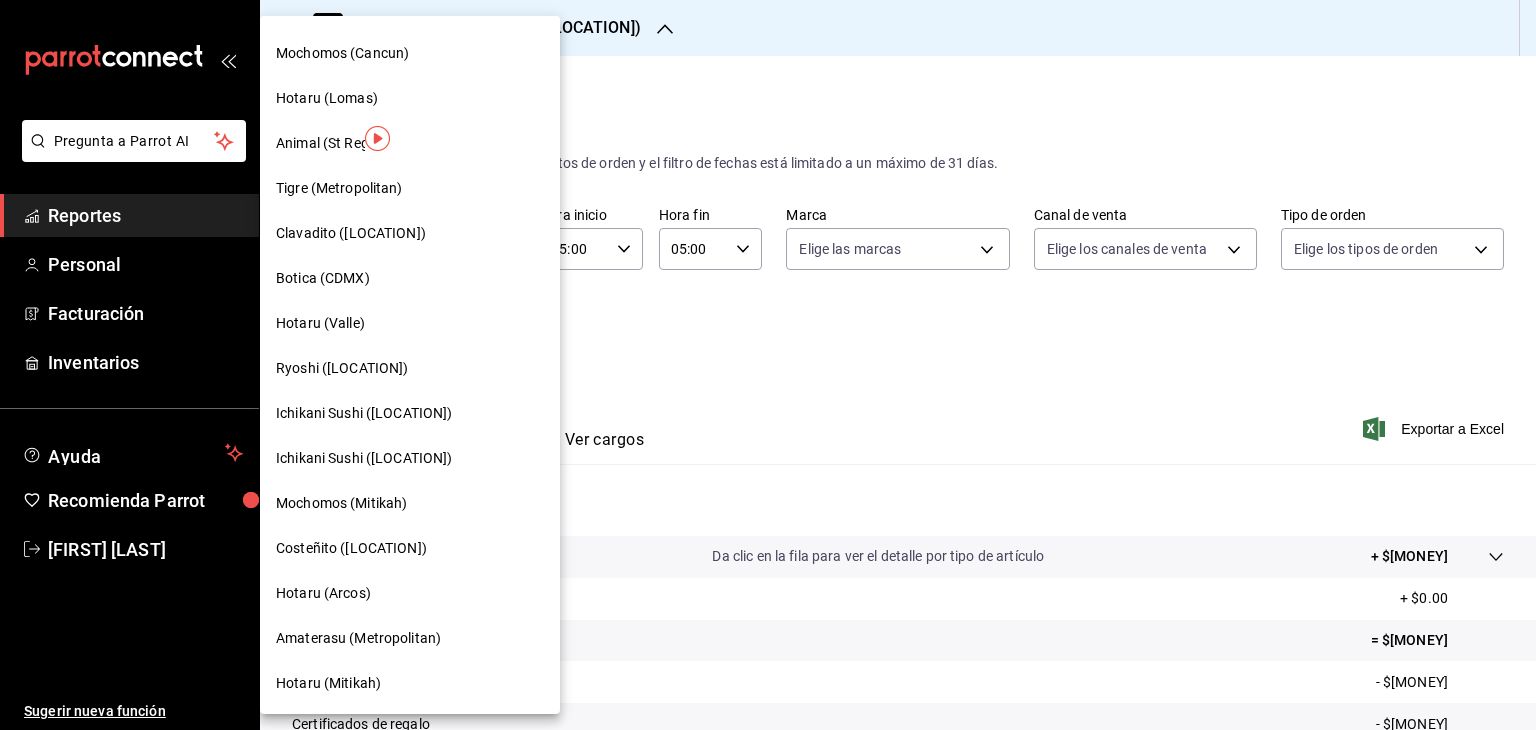 click on "Hotaru (Arcos)" at bounding box center [323, 593] 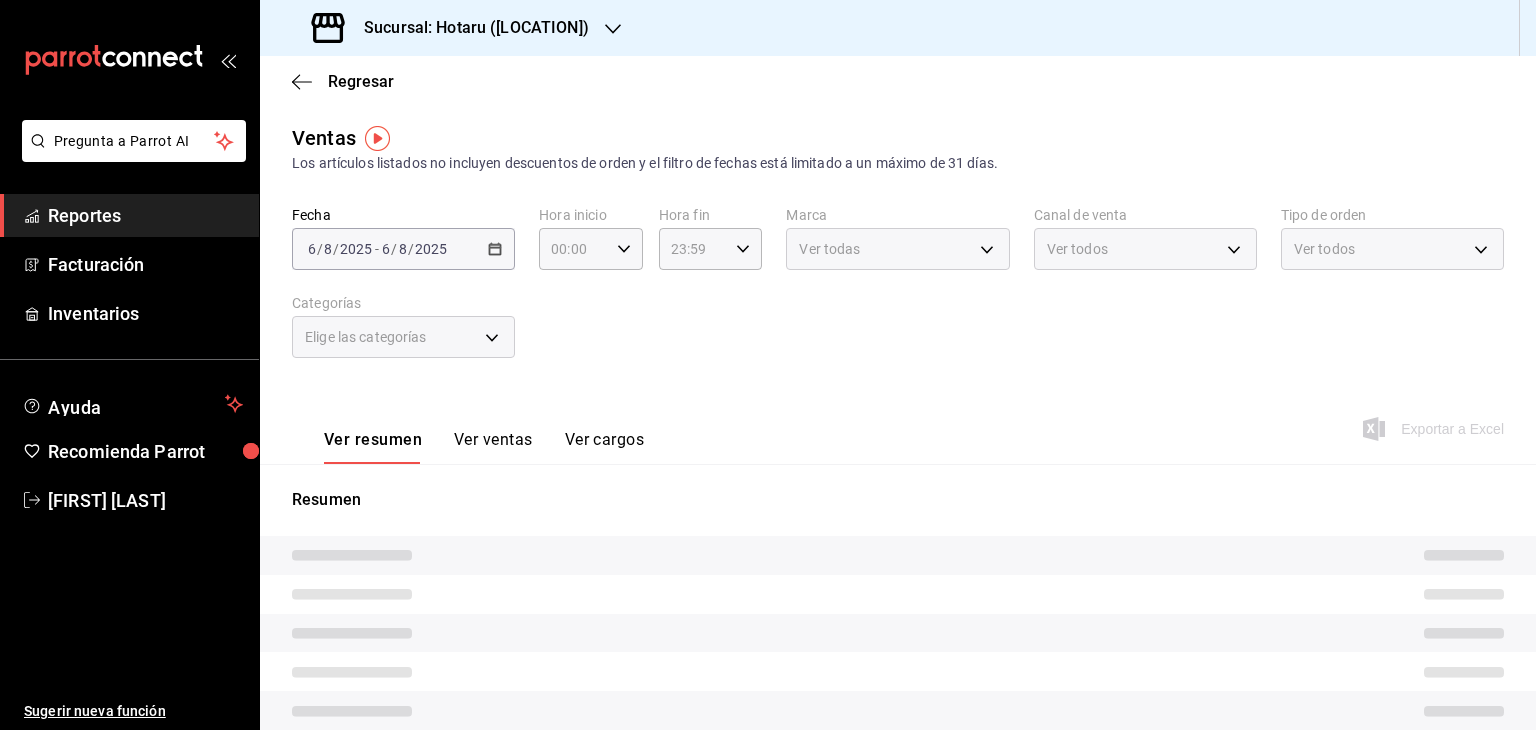 type on "05:00" 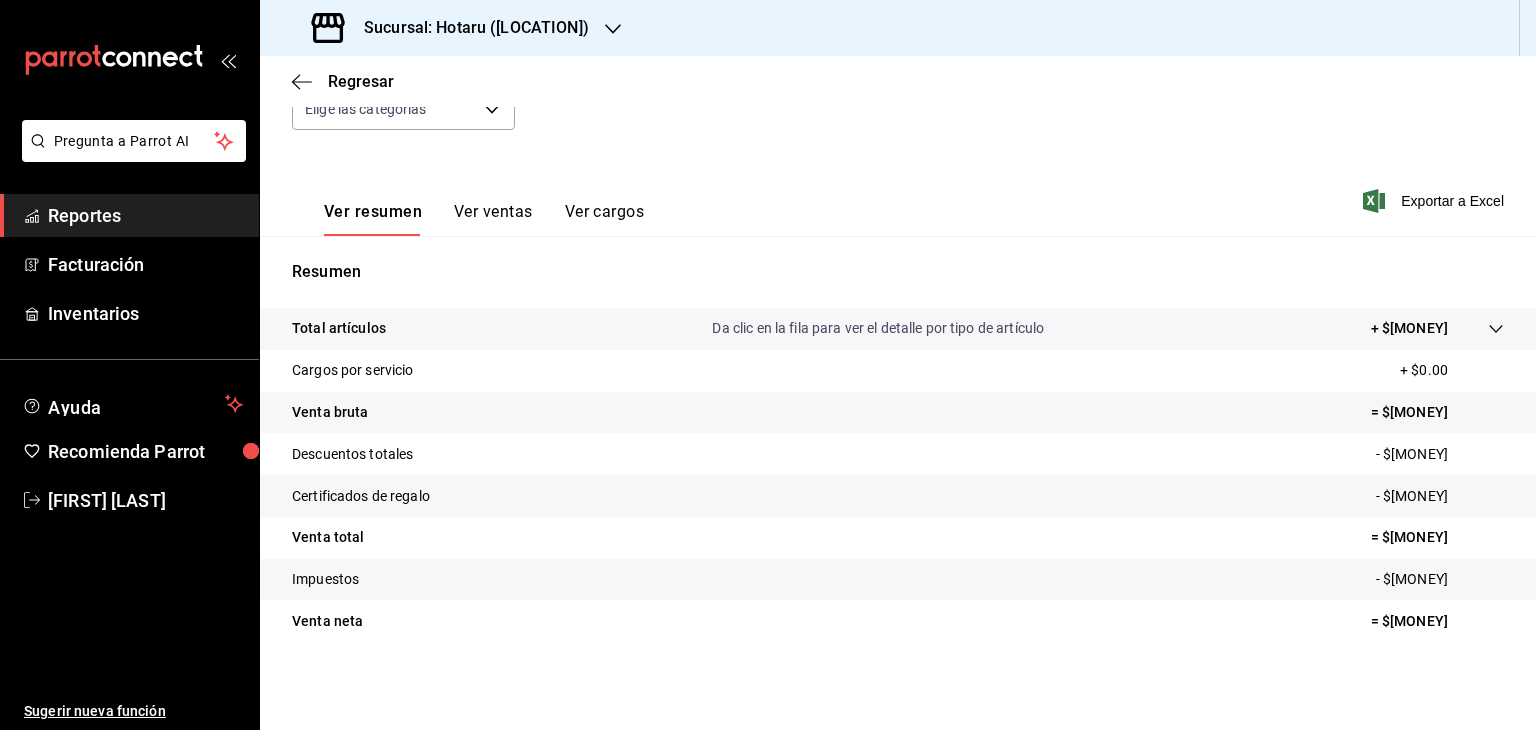 scroll, scrollTop: 228, scrollLeft: 0, axis: vertical 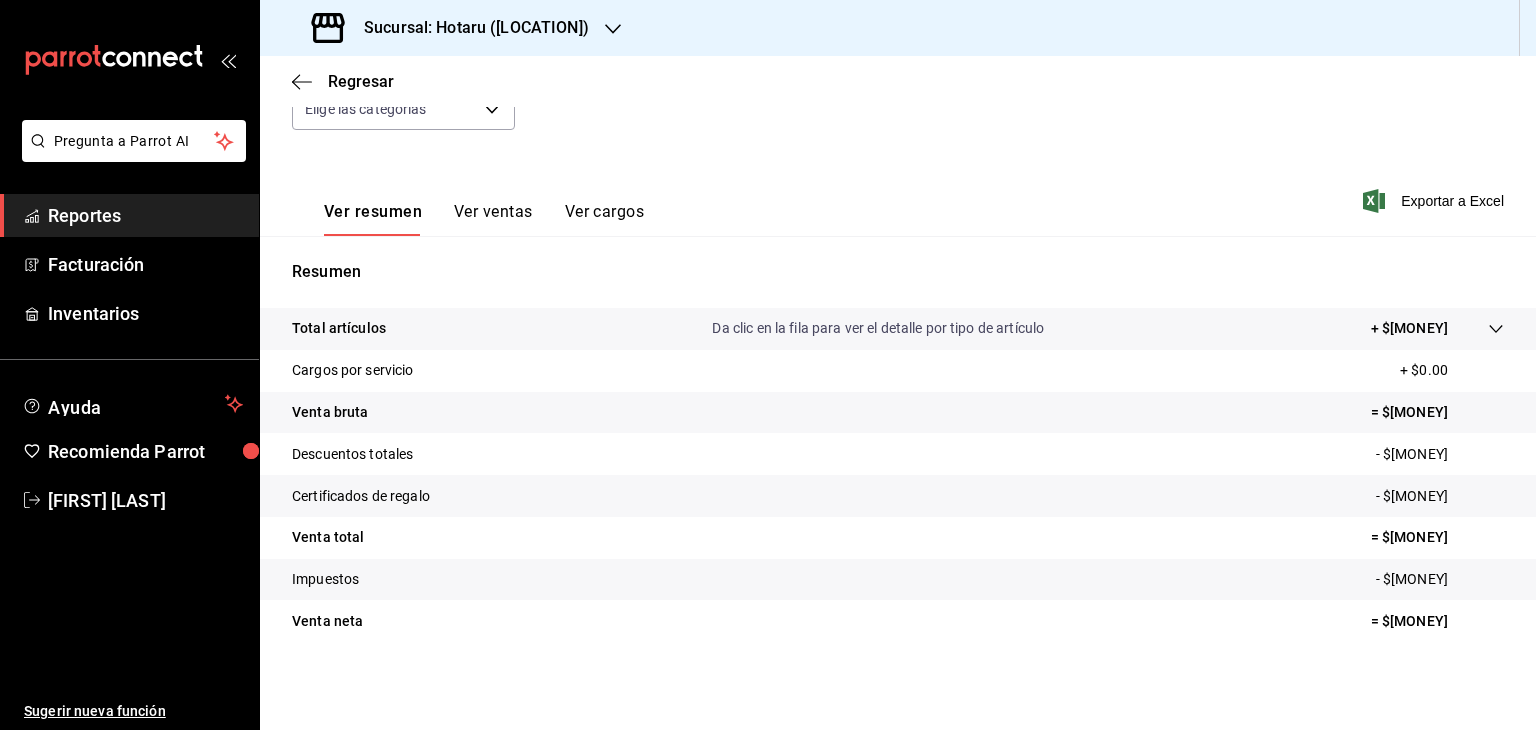 click on "Da clic en la fila para ver el detalle por tipo de artículo" at bounding box center [878, 328] 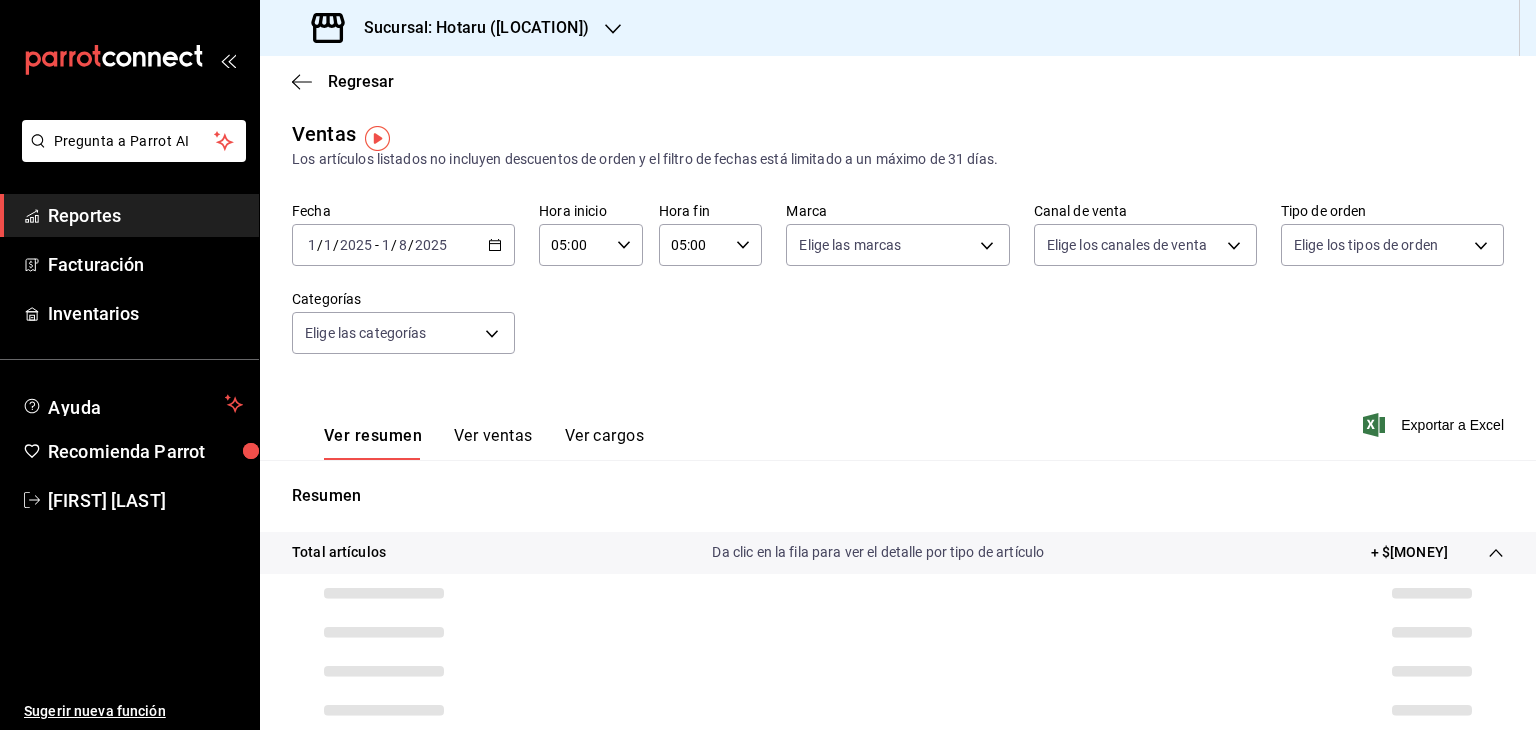scroll, scrollTop: 0, scrollLeft: 0, axis: both 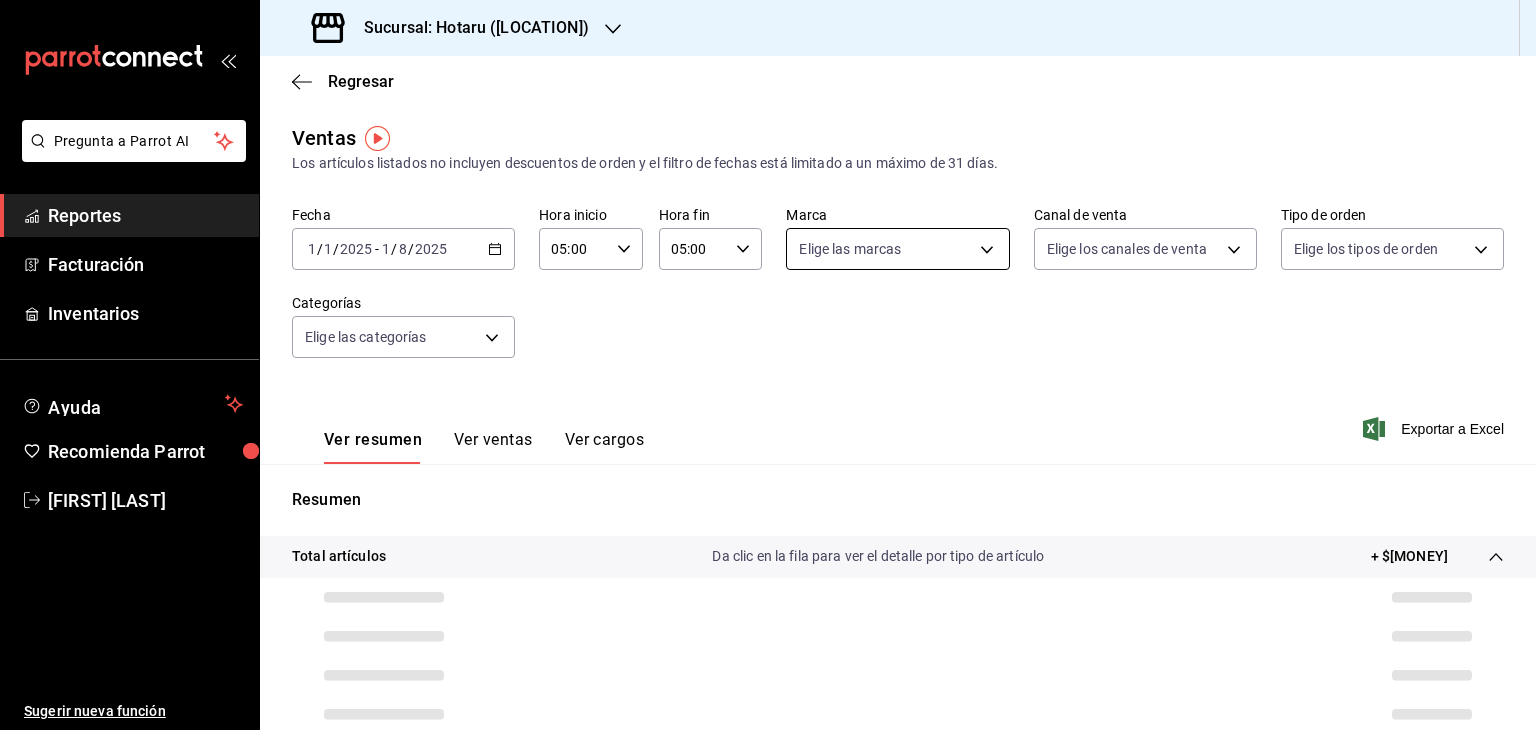 click on "Pregunta a Parrot AI Reportes   Facturación   Inventarios   Ayuda Recomienda Parrot   [FIRST] [LAST]   Sugerir nueva función   Sucursal: Hotaru ([LOCATION]) Regresar Ventas Los artículos listados no incluyen descuentos de orden y el filtro de fechas está limitado a un máximo de 31 días. Fecha [DATE] [DATE] - [DATE] Hora inicio 05:00 Hora inicio Hora fin 05:00 Hora fin Marca Elige las marcas Canal de venta Elige los canales de venta Tipo de orden Elige los tipos de orden Categorías Elige las categorías Ver resumen Ver ventas Ver cargos Exportar a Excel Resumen Total artículos Da clic en la fila para ver el detalle por tipo de artículo + $[MONEY] Cargos por servicio + $[MONEY] Venta bruta = $[MONEY] Descuentos totales - $[MONEY] Certificados de regalo - $[MONEY] Venta total = $[MONEY] Impuestos - $[MONEY] Venta neta = $[MONEY] GANA 1 MES GRATIS EN TU SUSCRIPCIÓN AQUÍ Ver video tutorial Ir a video Pregunta a Parrot AI Reportes   Facturación" at bounding box center [768, 365] 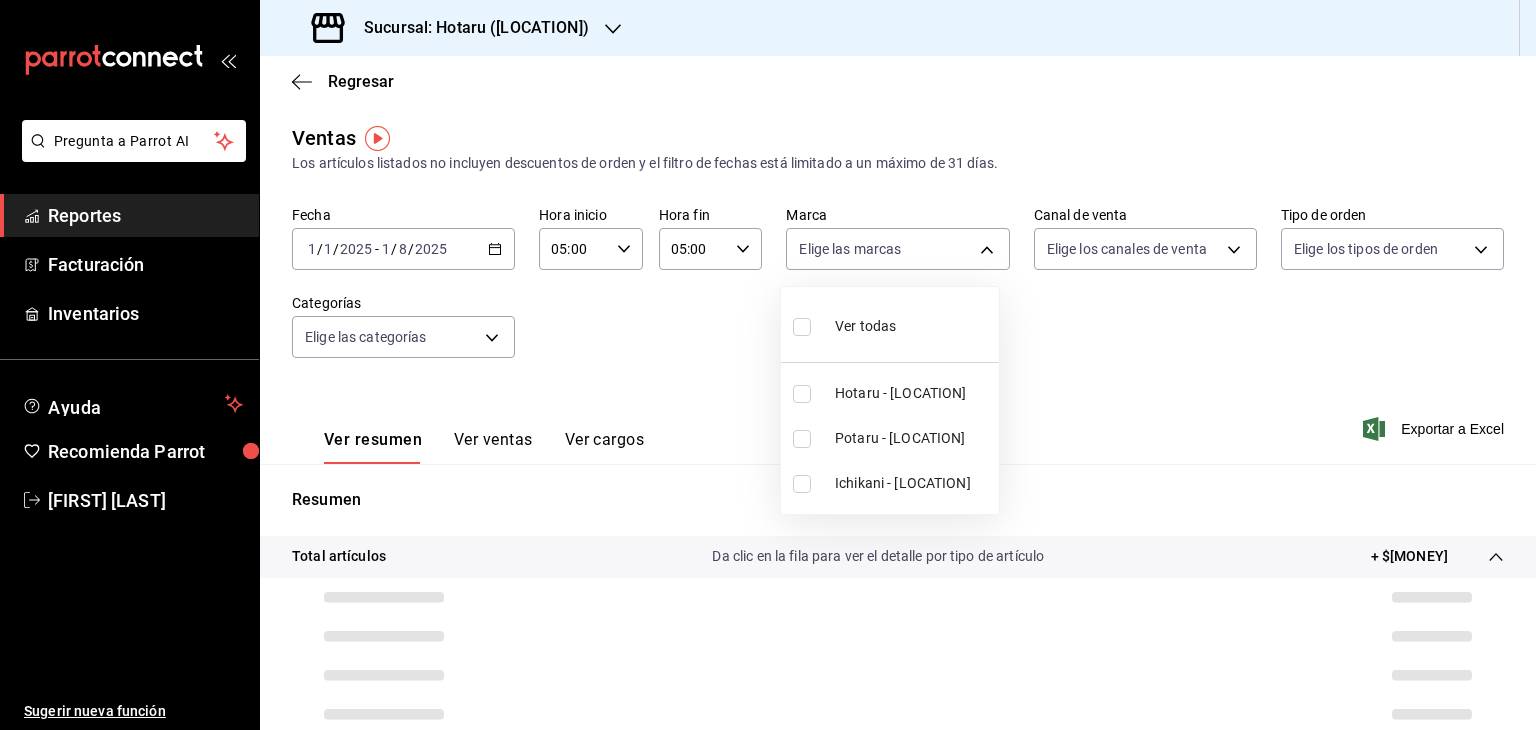 click at bounding box center (802, 484) 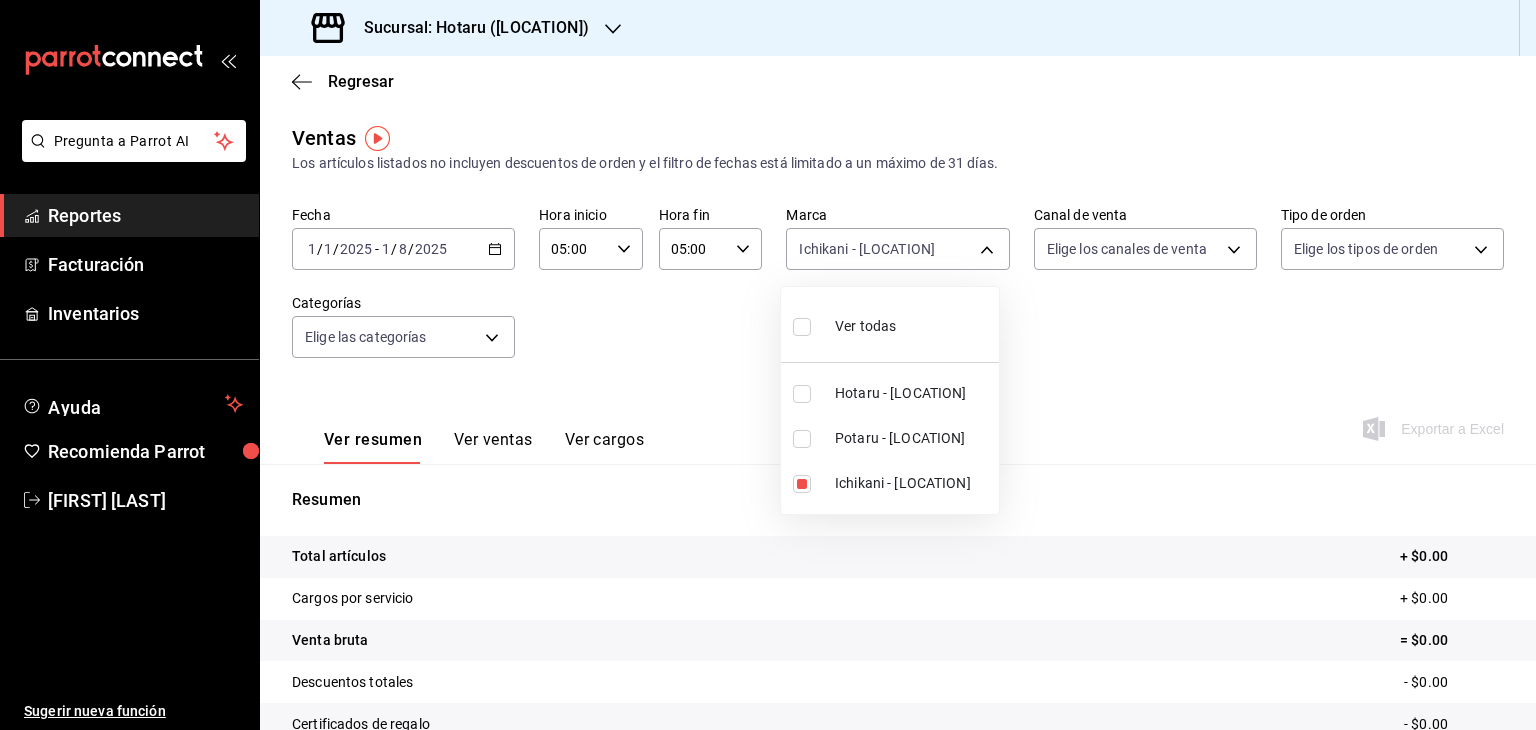 click at bounding box center [768, 365] 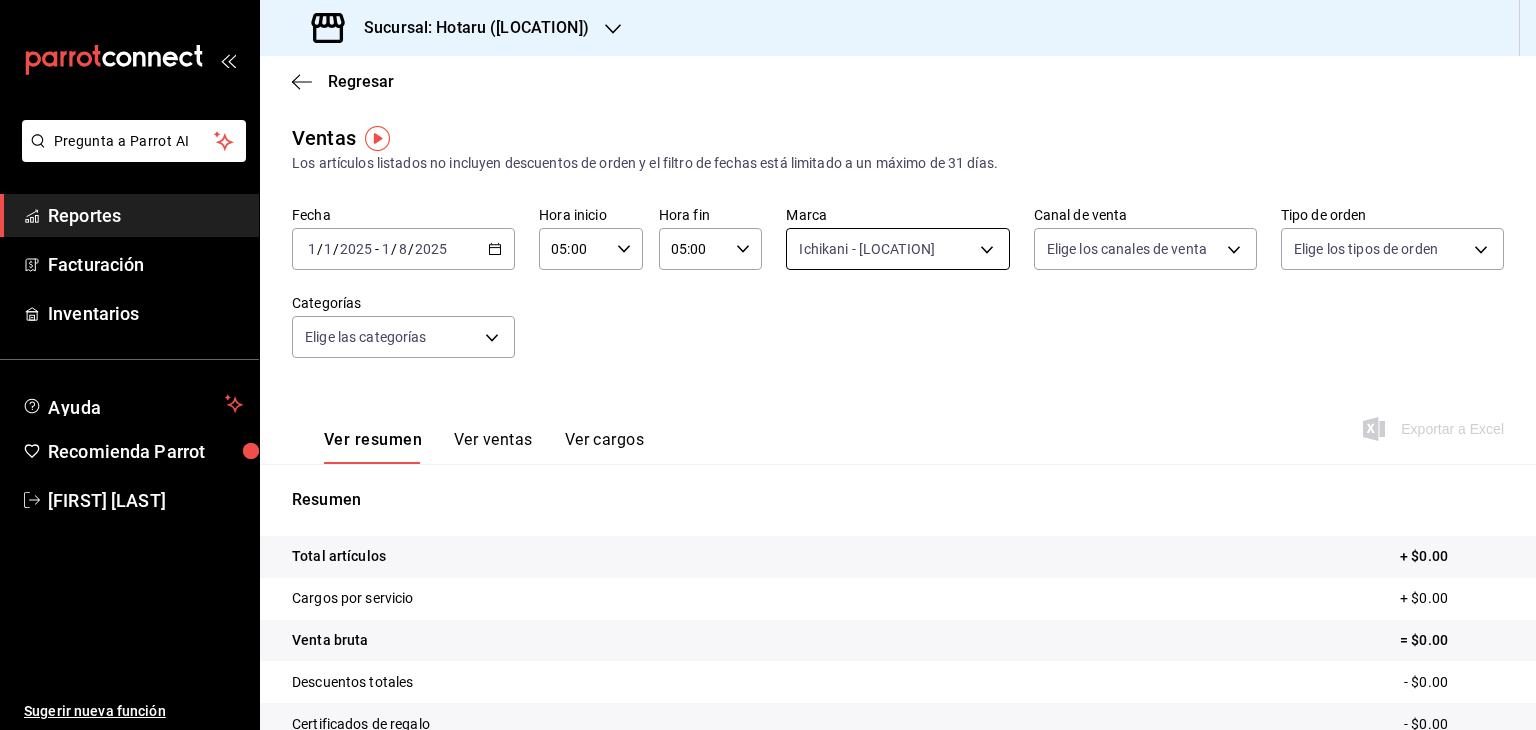 click on "Pregunta a Parrot AI Reportes   Facturación   Inventarios   Ayuda Recomienda Parrot   [FIRST] [LAST]   Sugerir nueva función   Sucursal: Hotaru ([LOCATION]) Regresar Ventas Los artículos listados no incluyen descuentos de orden y el filtro de fechas está limitado a un máximo de 31 días. Fecha [DATE] [DATE] - [DATE] Hora inicio 05:00 Hora inicio Hora fin 05:00 Hora fin Marca Ichikani - [LOCATION] [UUID] Canal de venta Elige los canales de venta Tipo de orden Elige los tipos de orden Categorías Elige las categorías Ver resumen Ver ventas Ver cargos Exportar a Excel Resumen Total artículos + $[MONEY] Cargos por servicio + $[MONEY] Venta bruta = $[MONEY] Descuentos totales - $[MONEY] Certificados de regalo - $[MONEY] Venta total = $[MONEY] Impuestos - $[MONEY] Venta neta = $[MONEY] GANA 1 MES GRATIS EN TU SUSCRIPCIÓN AQUÍ Ver video tutorial Ir a video Pregunta a Parrot AI Reportes   Facturación   Inventarios   Ayuda Recomienda Parrot   [FIRST] [LAST]   Sugerir nueva función" at bounding box center [768, 365] 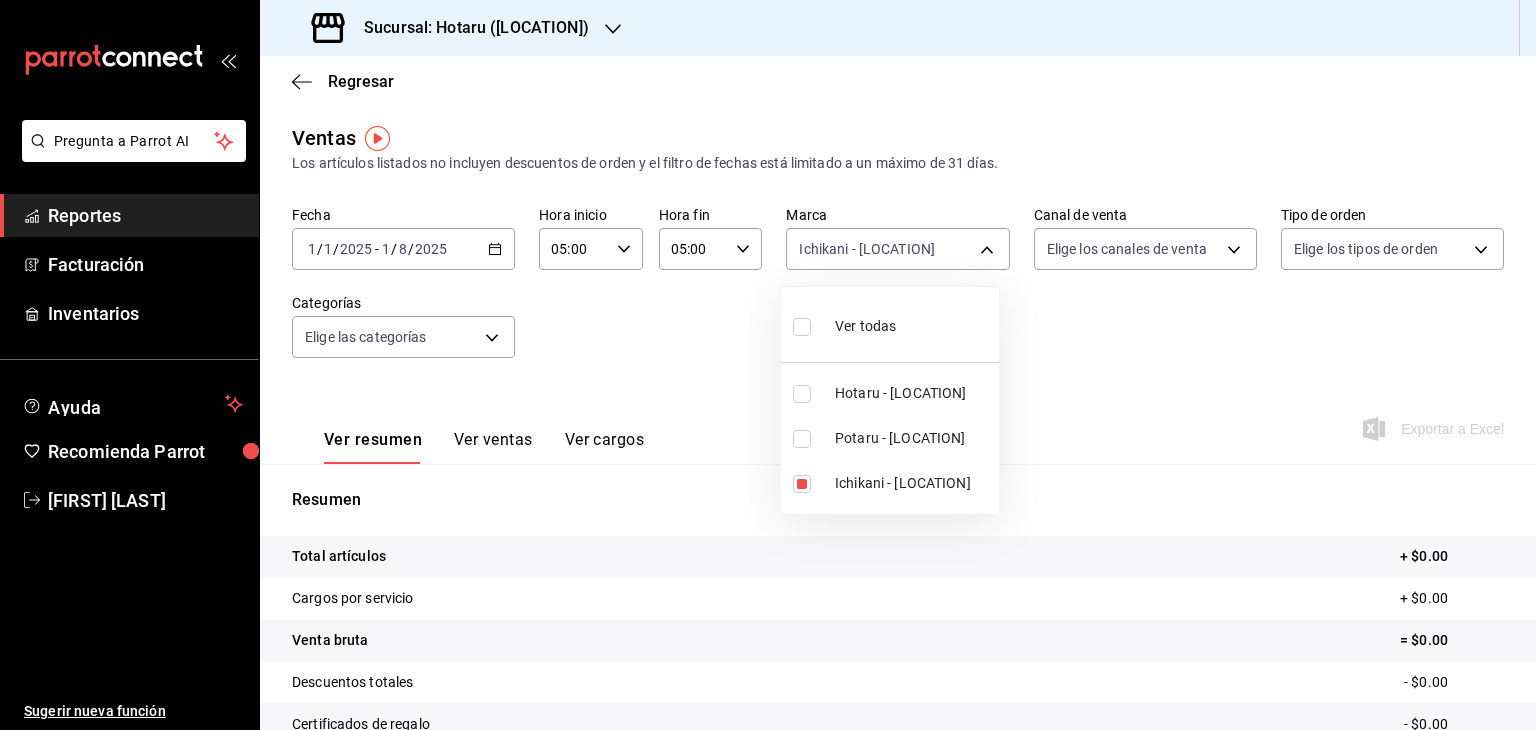 click at bounding box center [806, 326] 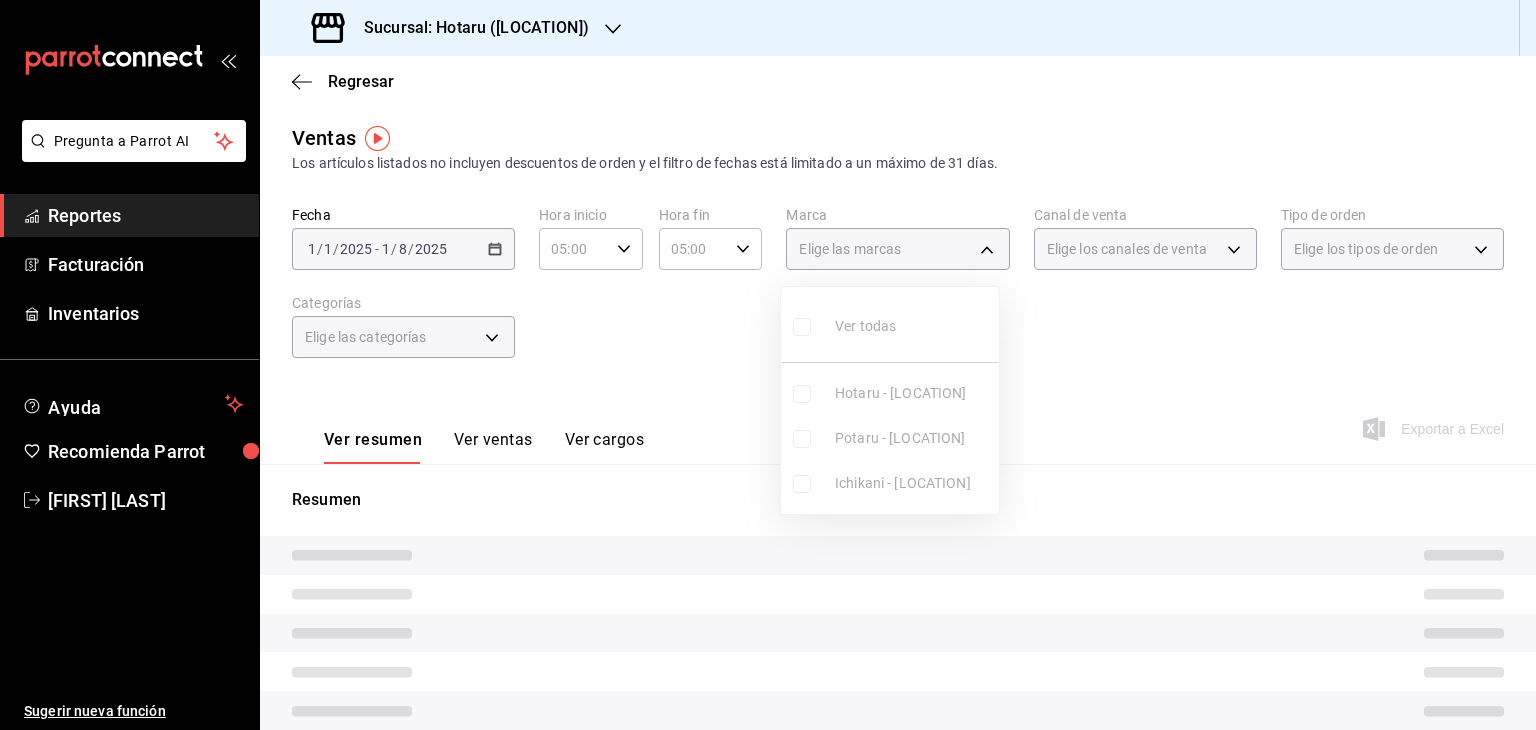 type 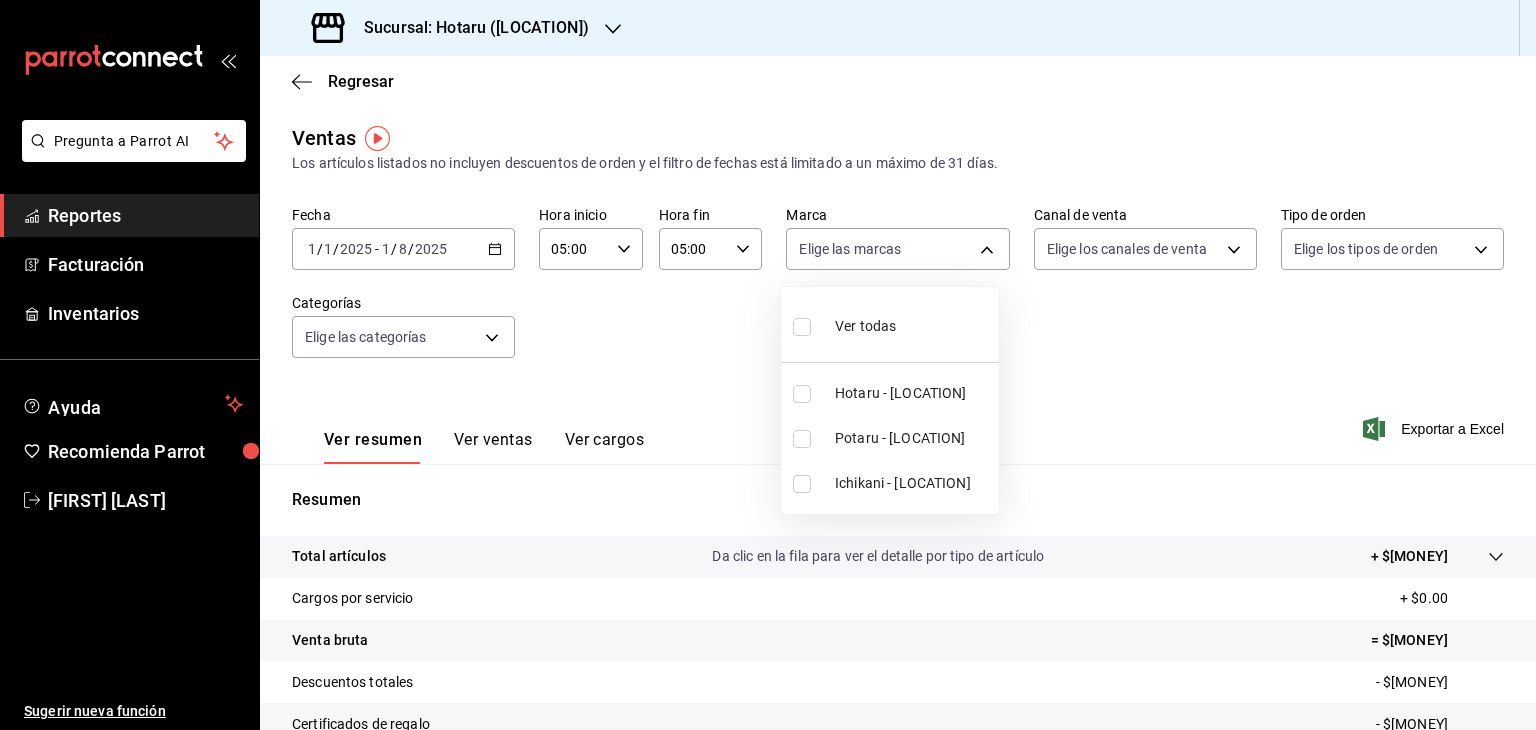 click at bounding box center [768, 365] 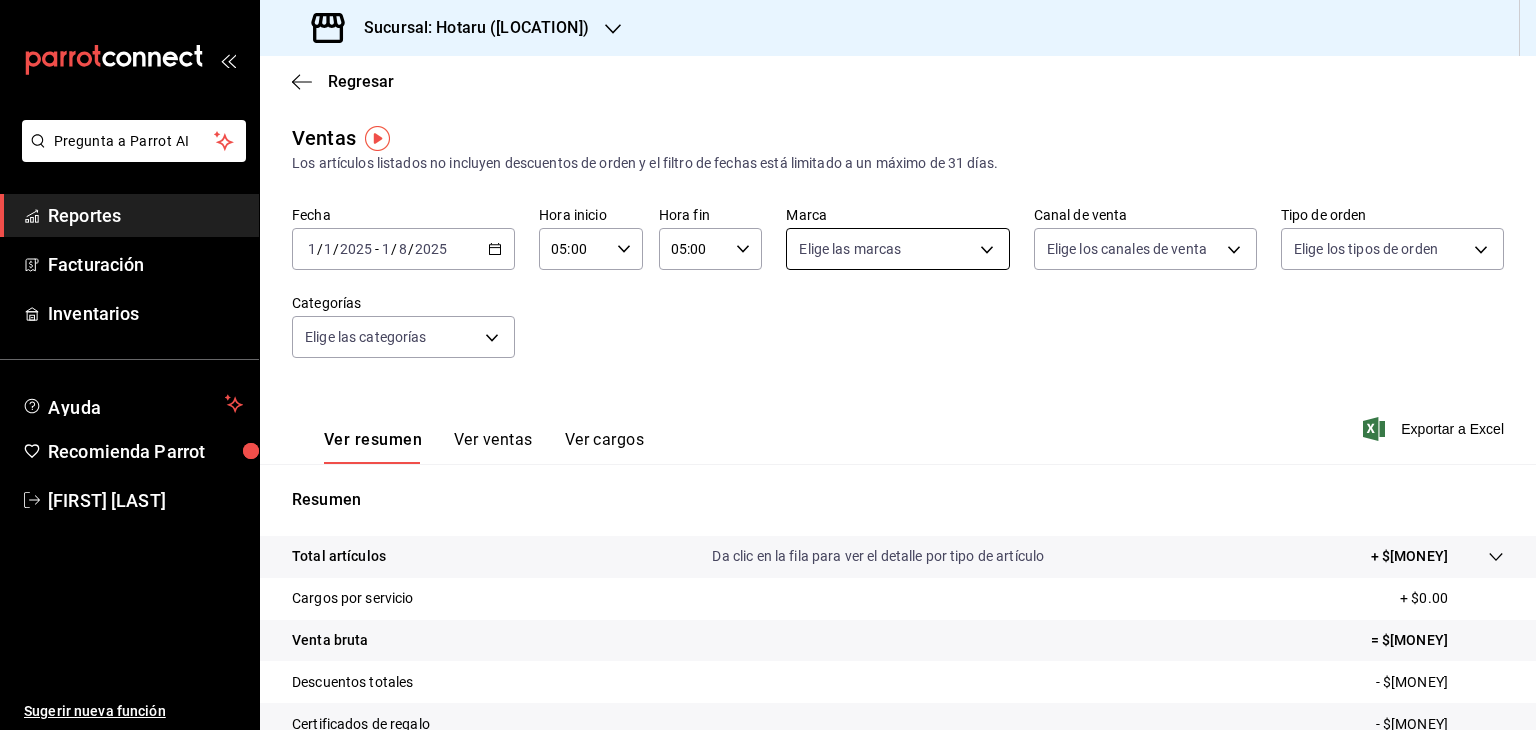click on "Pregunta a Parrot AI Reportes   Facturación   Inventarios   Ayuda Recomienda Parrot   [FIRST] [LAST]   Sugerir nueva función   Sucursal: Hotaru ([LOCATION]) Regresar Ventas Los artículos listados no incluyen descuentos de orden y el filtro de fechas está limitado a un máximo de 31 días. Fecha [DATE] [DATE] - [DATE] Hora inicio 05:00 Hora inicio Hora fin 05:00 Hora fin Marca Elige las marcas Canal de venta Elige los canales de venta Tipo de orden Elige los tipos de orden Categorías Elige las categorías Ver resumen Ver ventas Ver cargos Exportar a Excel Resumen Total artículos Da clic en la fila para ver el detalle por tipo de artículo + $[MONEY] Cargos por servicio + $[MONEY] Venta bruta = $[MONEY] Descuentos totales - $[MONEY] Certificados de regalo - $[MONEY] Venta total = $[MONEY] Impuestos - $[MONEY] Venta neta = $[MONEY] GANA 1 MES GRATIS EN TU SUSCRIPCIÓN AQUÍ Ver video tutorial Ir a video Pregunta a Parrot AI Reportes   Facturación" at bounding box center [768, 365] 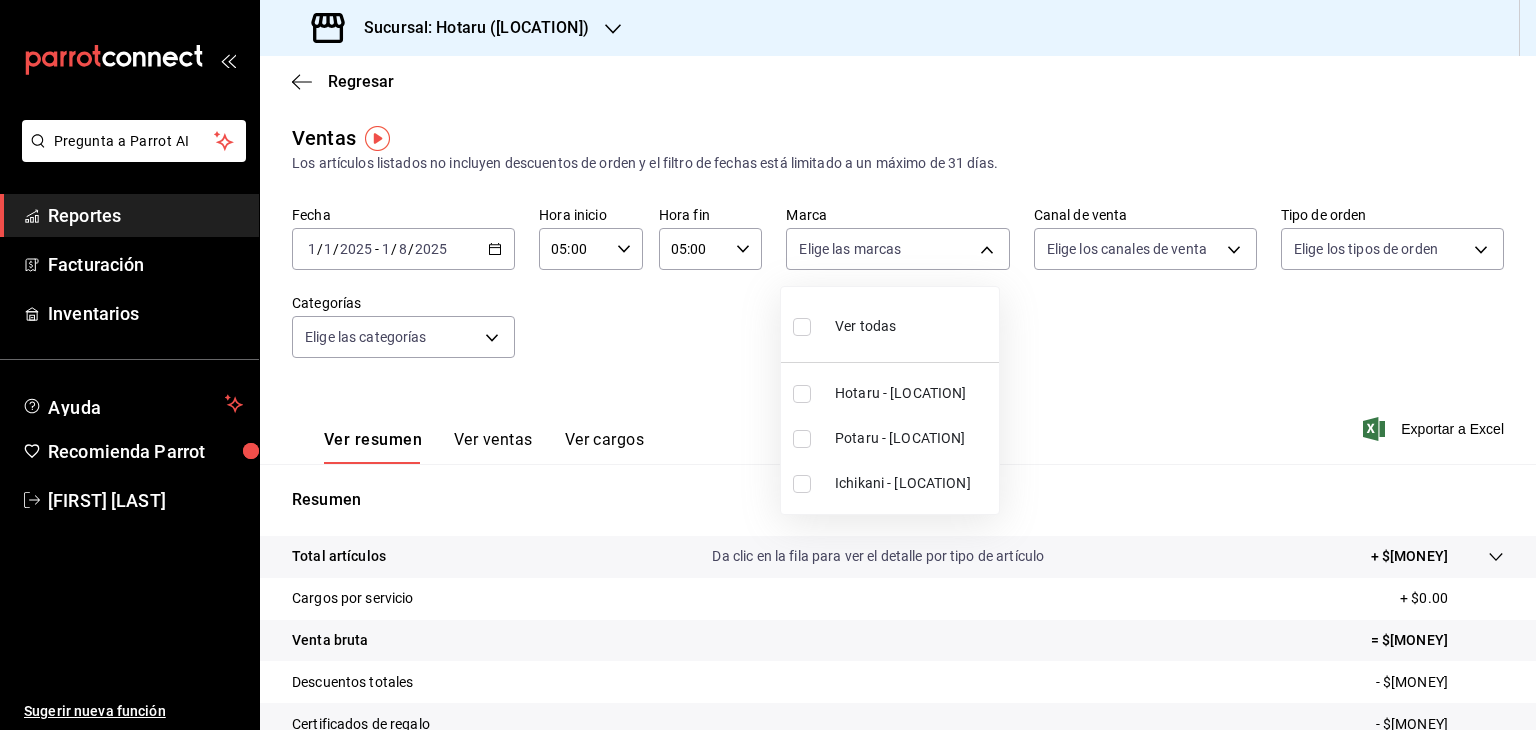 click at bounding box center (802, 327) 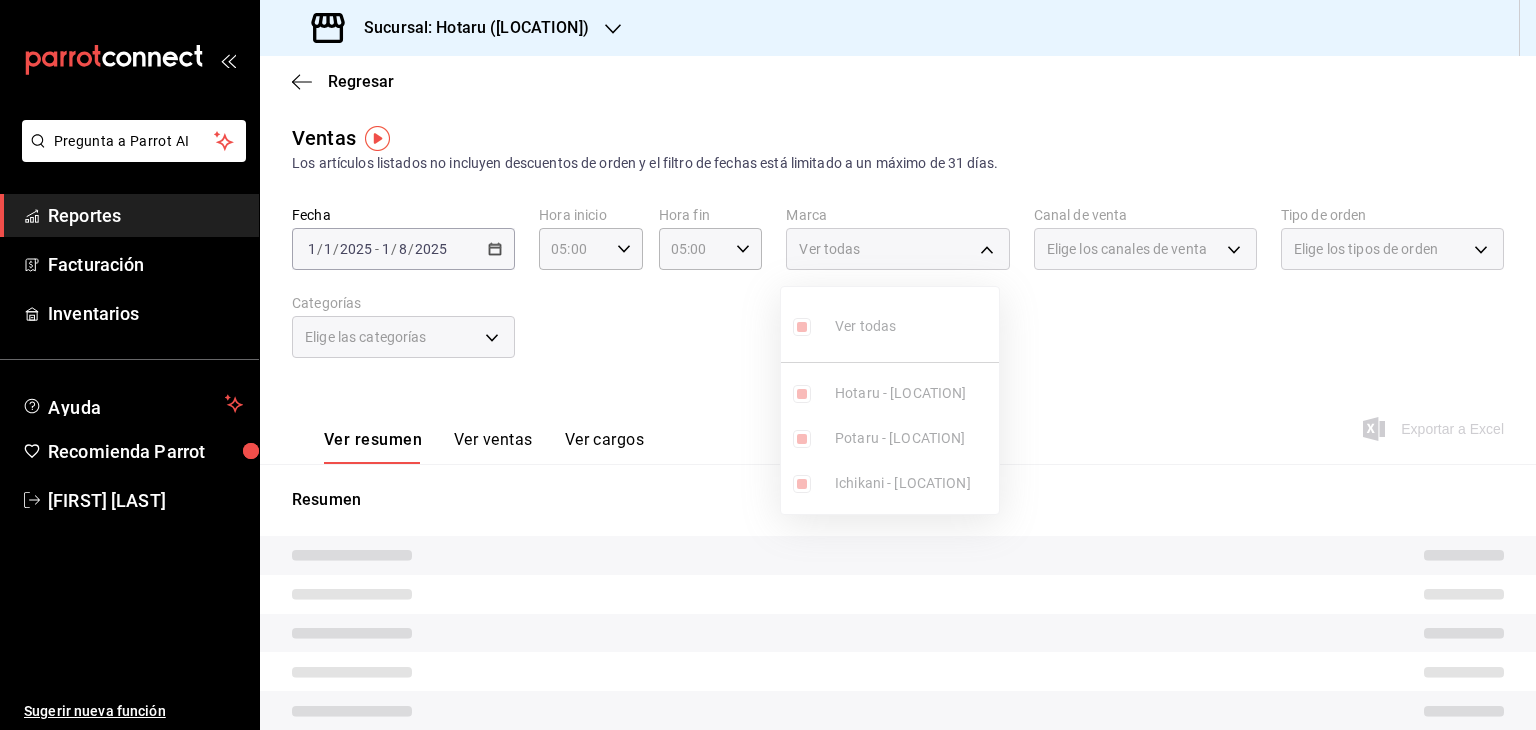 click at bounding box center (768, 365) 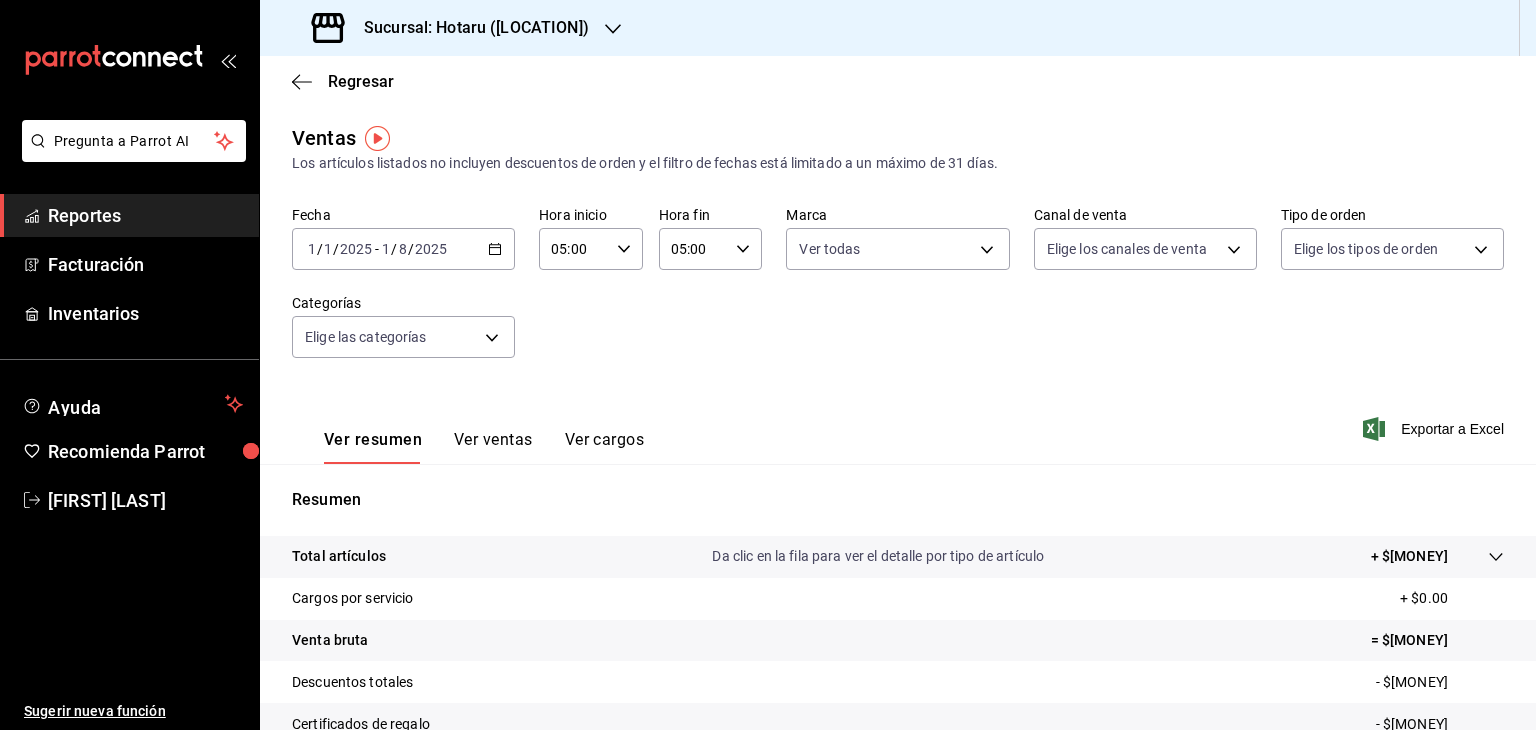 scroll, scrollTop: 228, scrollLeft: 0, axis: vertical 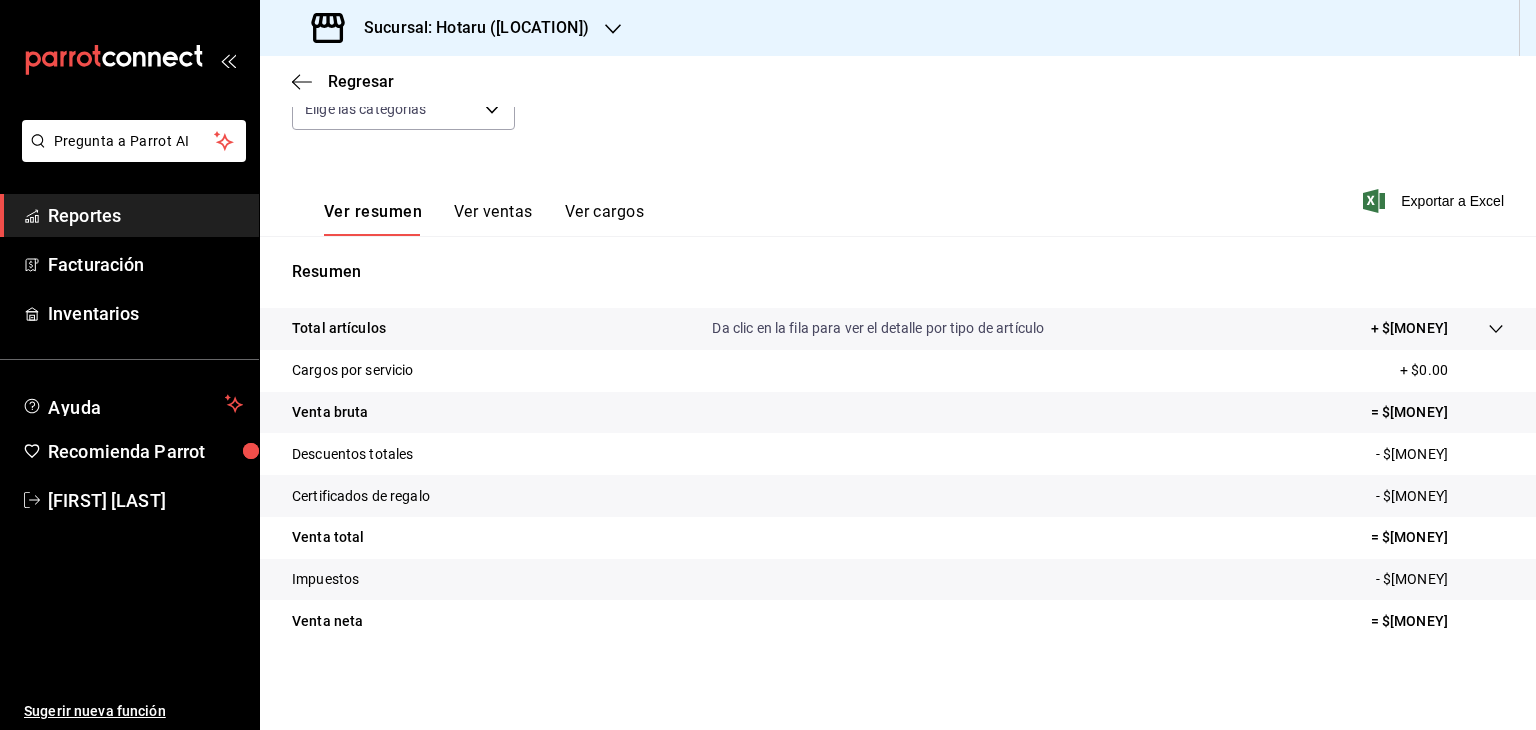 click on "Sucursal: Hotaru ([LOCATION])" at bounding box center [468, 28] 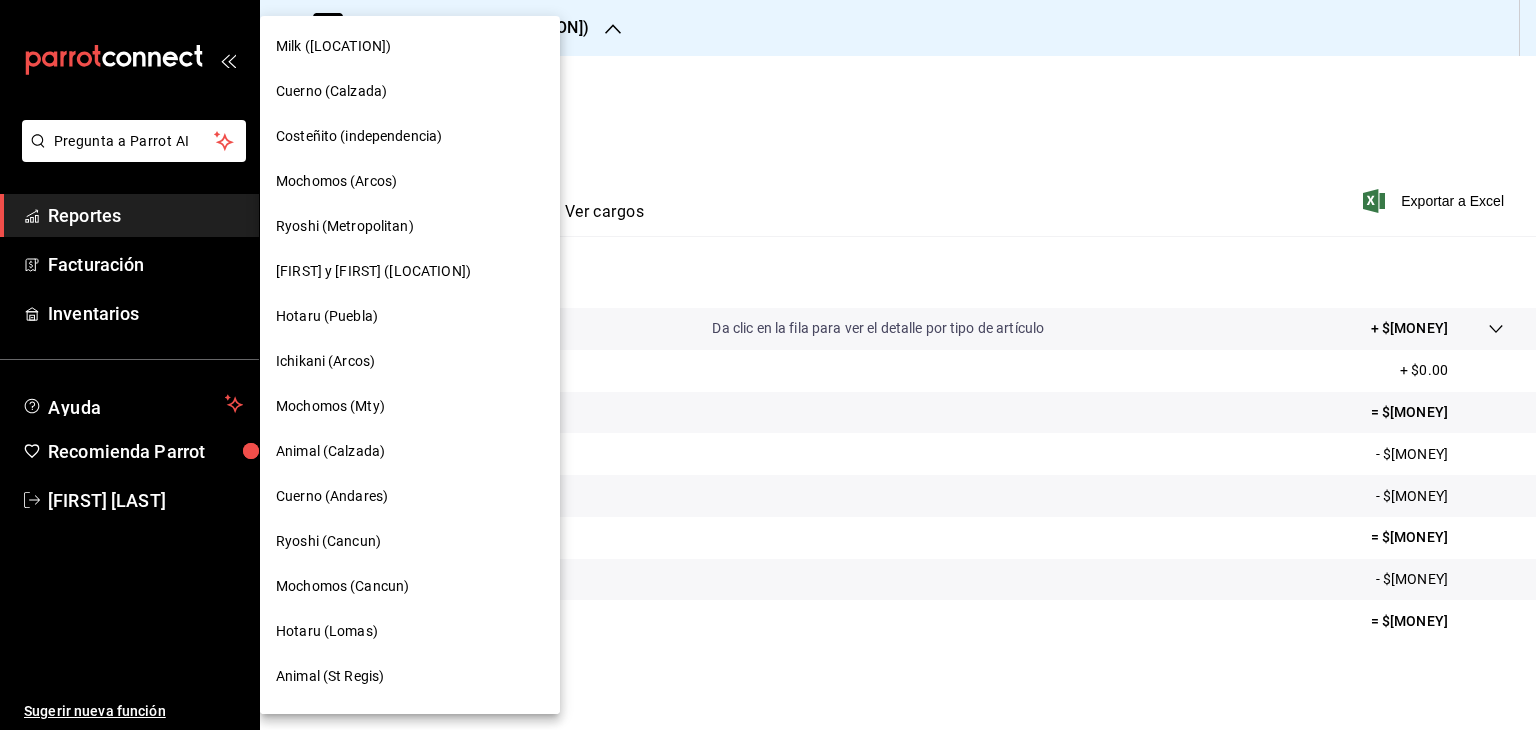 drag, startPoint x: 385, startPoint y: 368, endPoint x: 345, endPoint y: 359, distance: 41 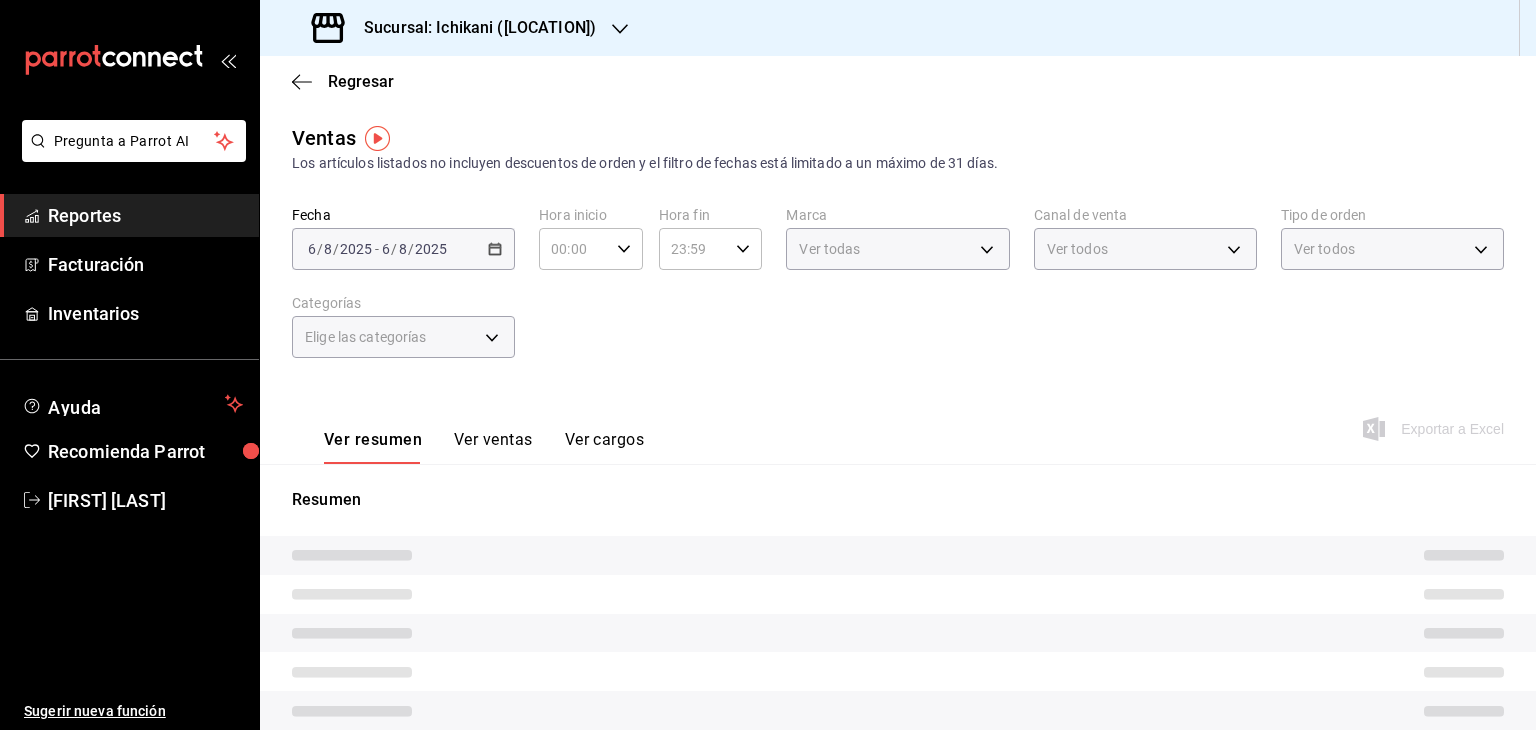 type on "05:00" 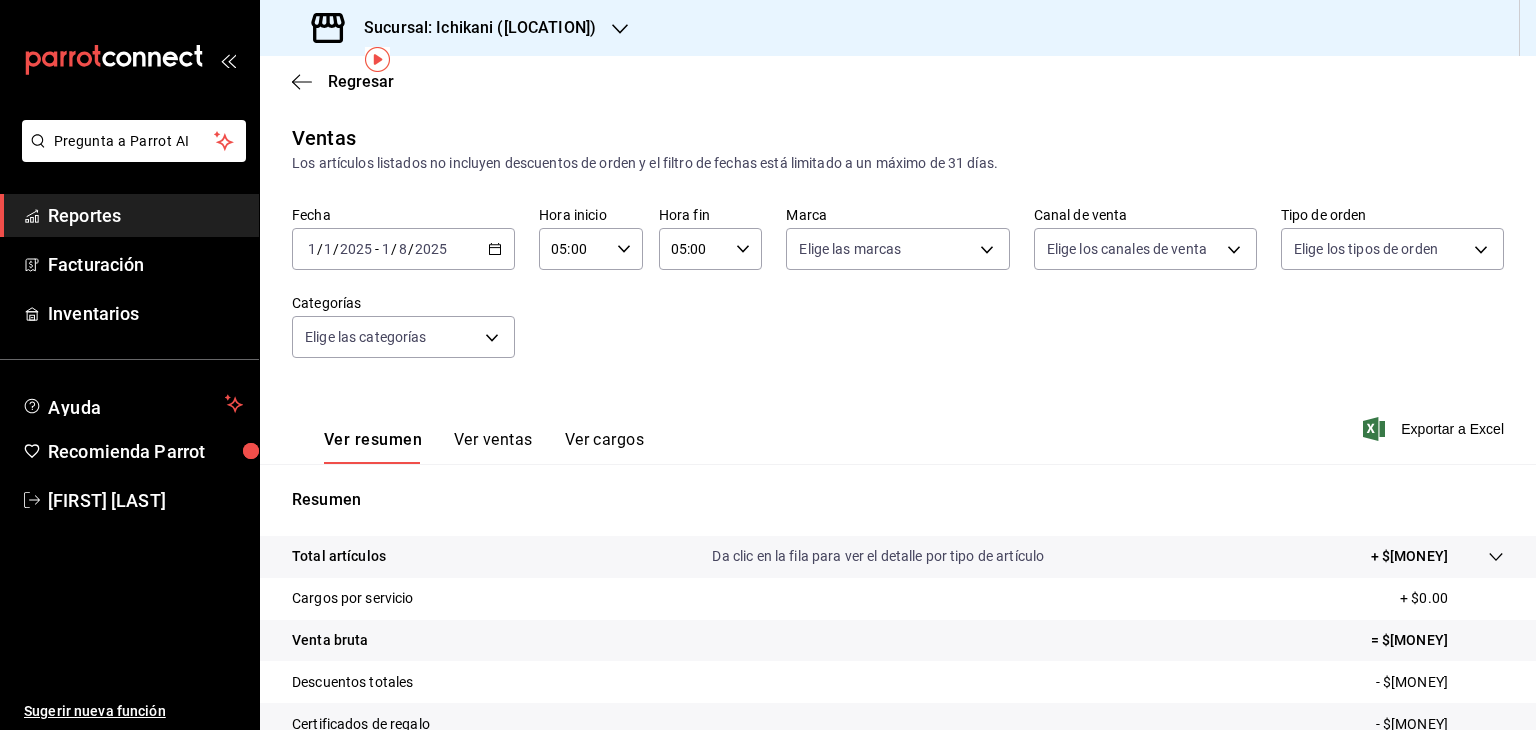 scroll, scrollTop: 228, scrollLeft: 0, axis: vertical 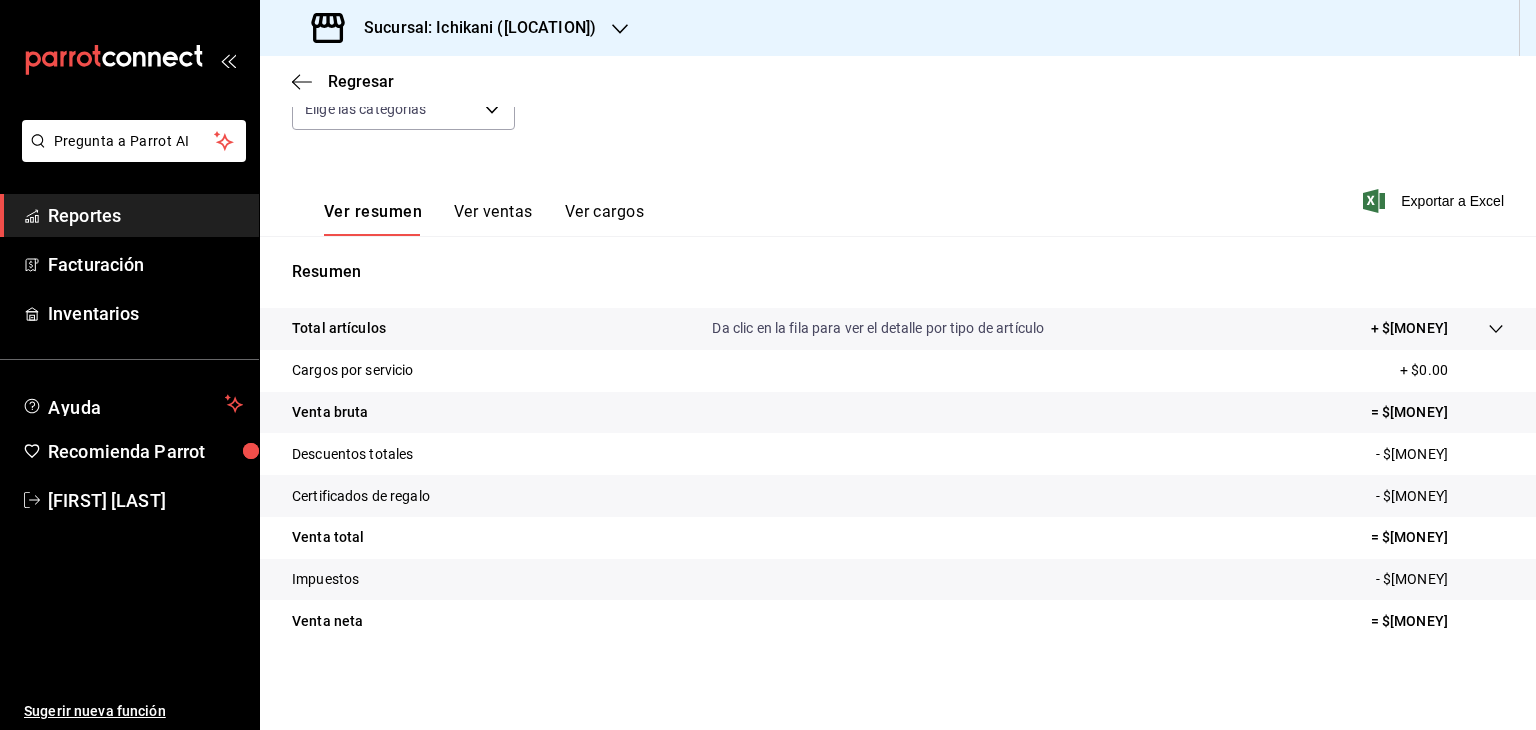 click on "+ $[MONEY]" at bounding box center (1409, 328) 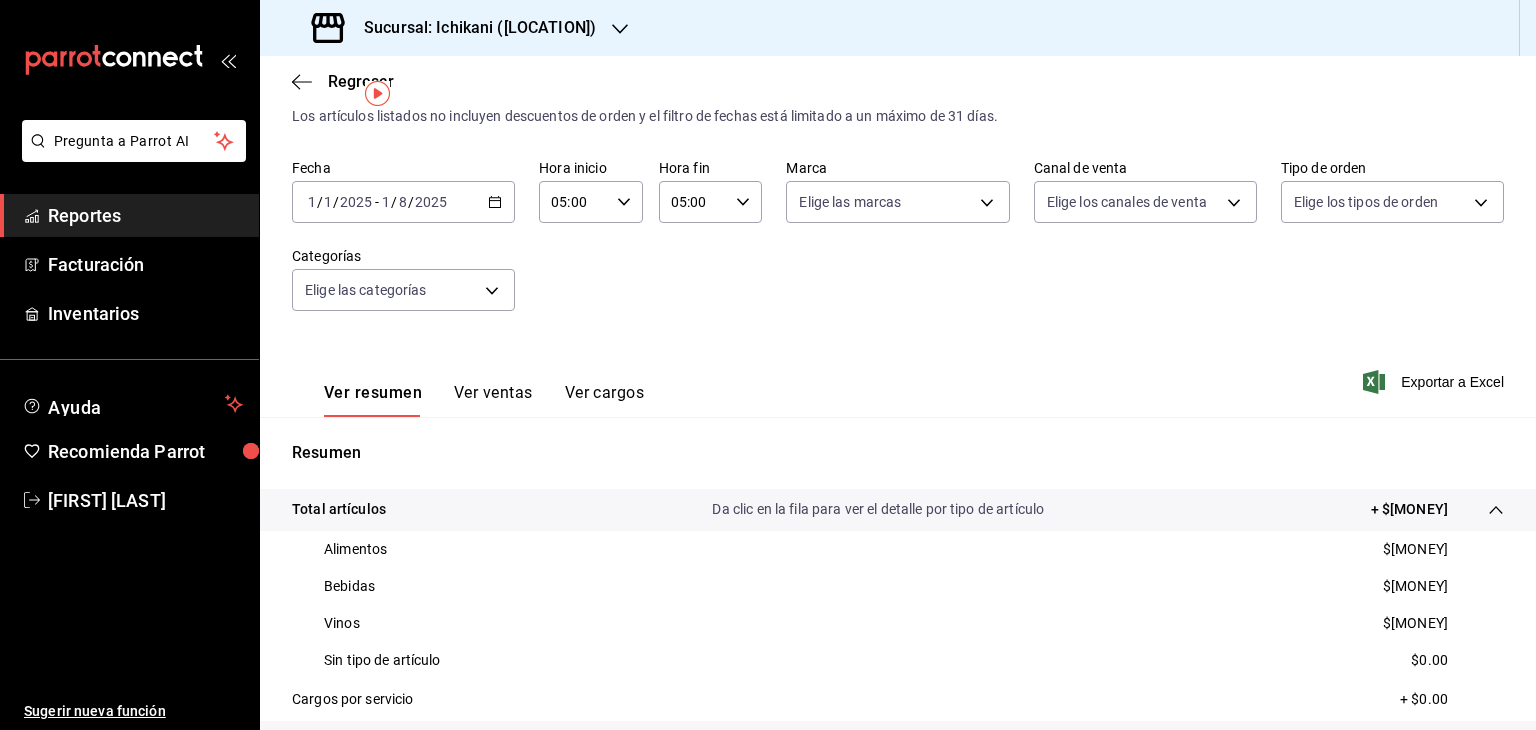 scroll, scrollTop: 44, scrollLeft: 0, axis: vertical 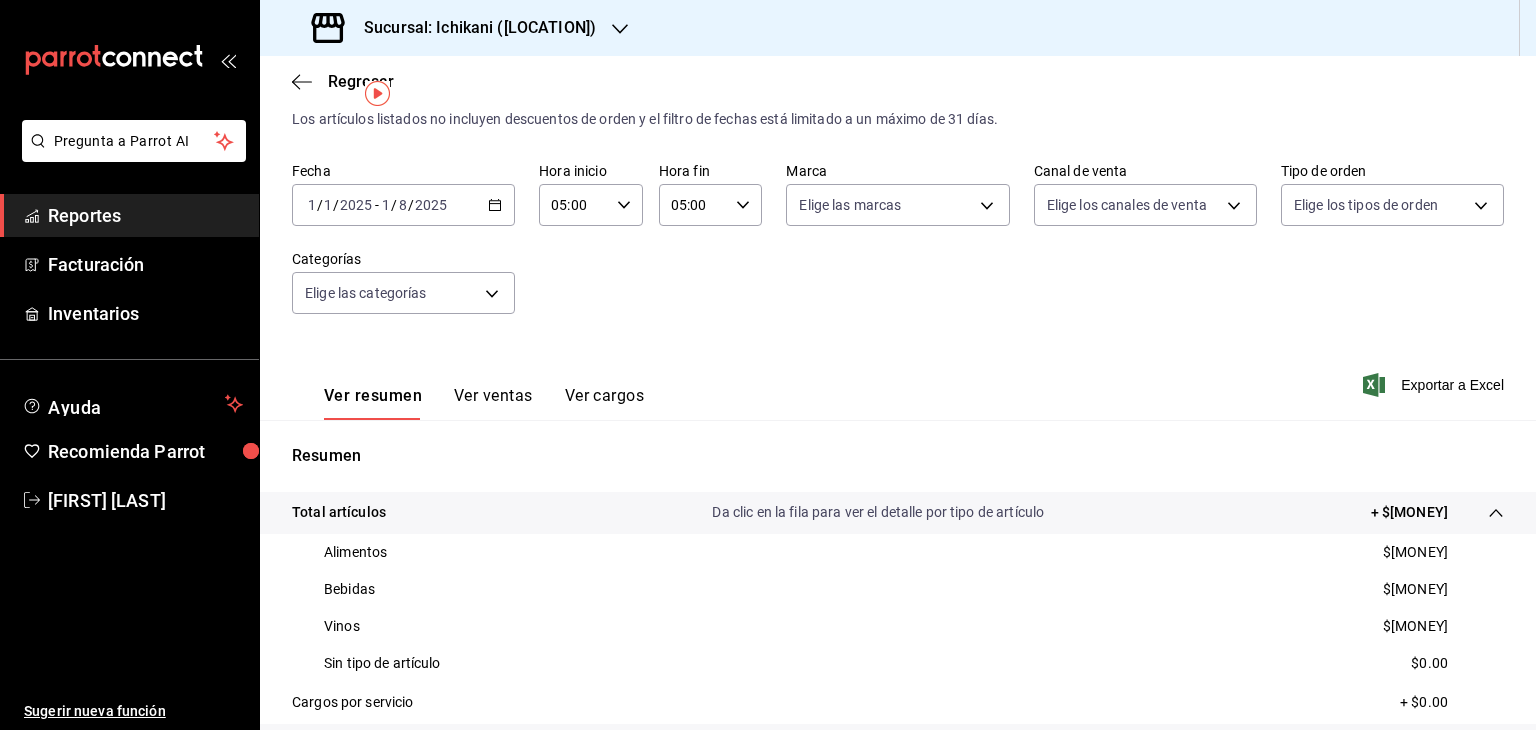 click on "1" at bounding box center (312, 205) 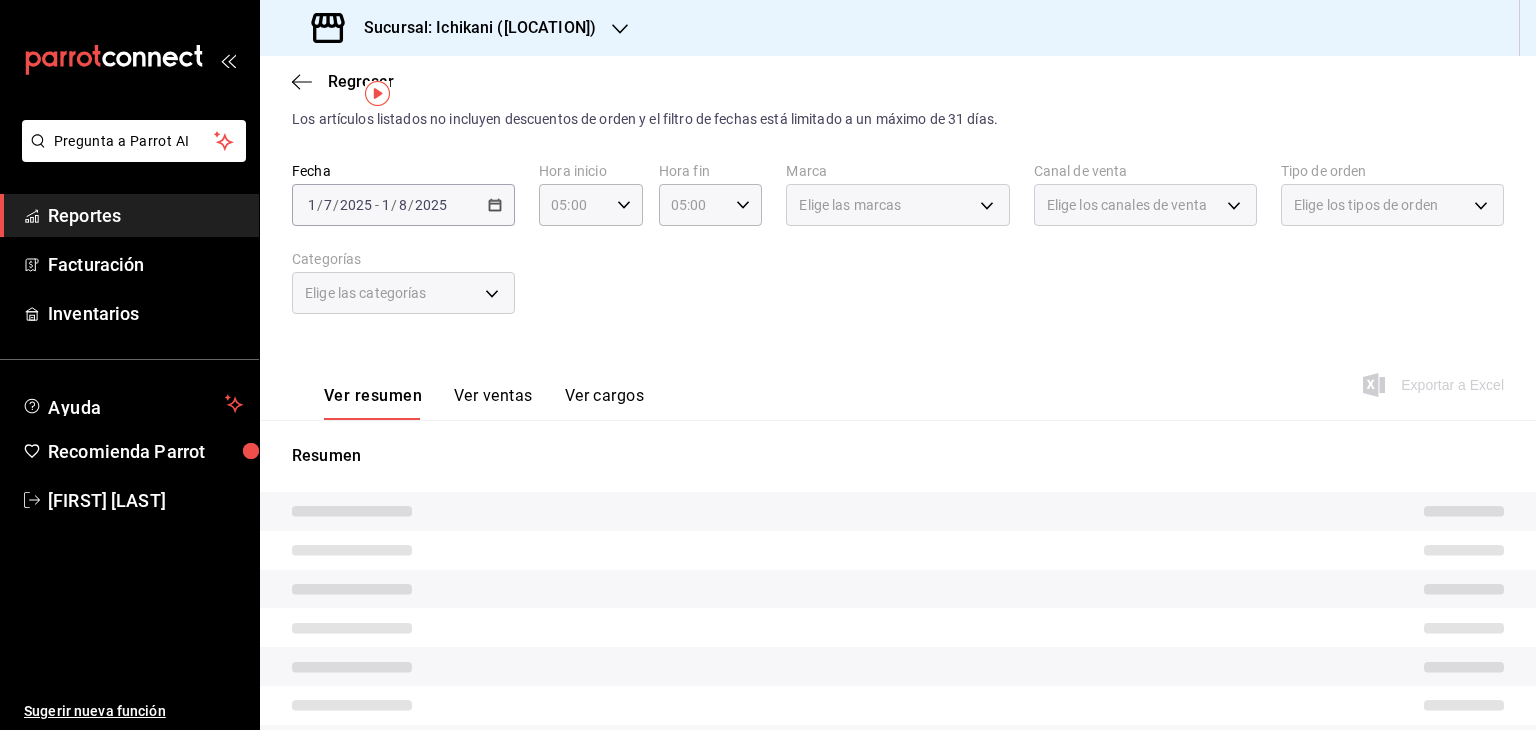 drag, startPoint x: 321, startPoint y: 205, endPoint x: 333, endPoint y: 205, distance: 12 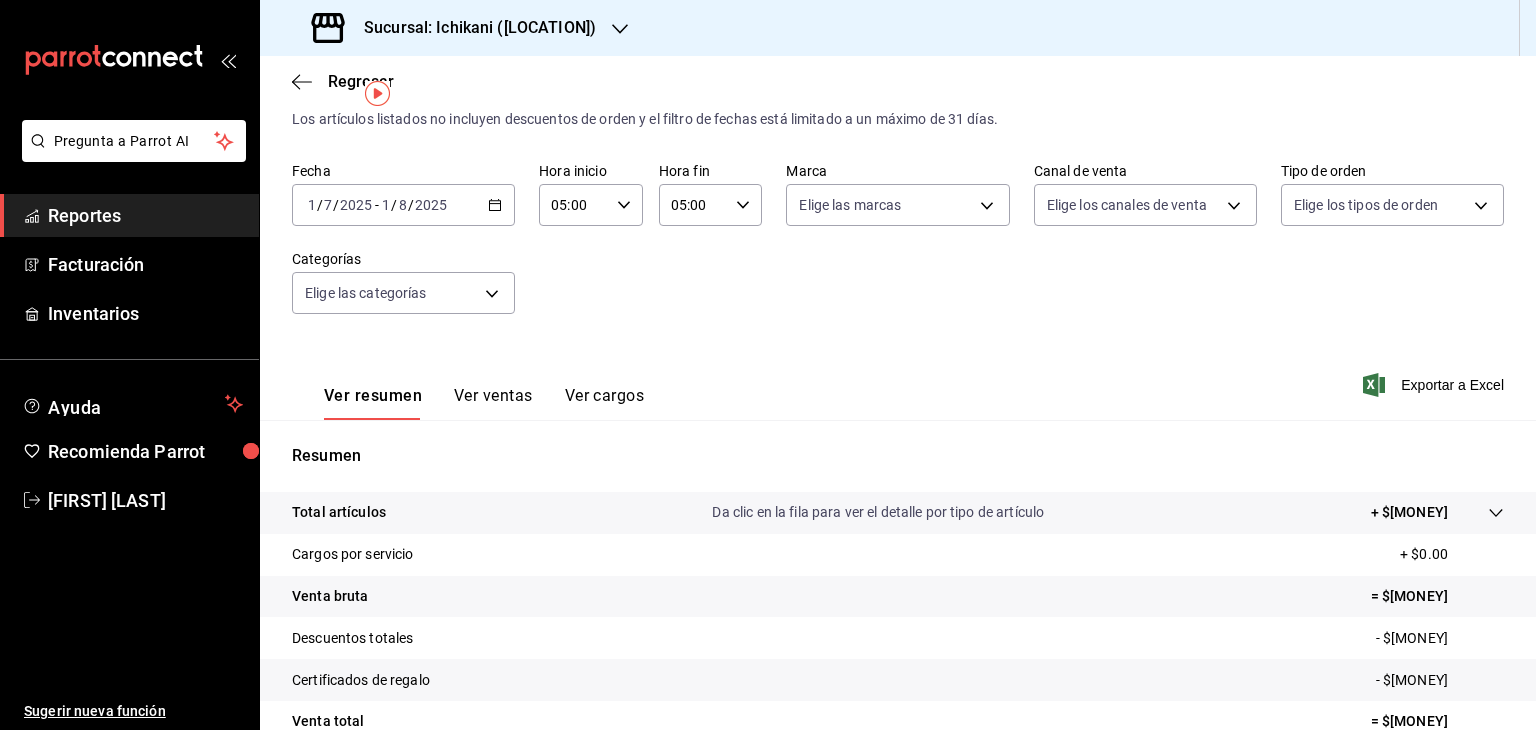 scroll, scrollTop: 228, scrollLeft: 0, axis: vertical 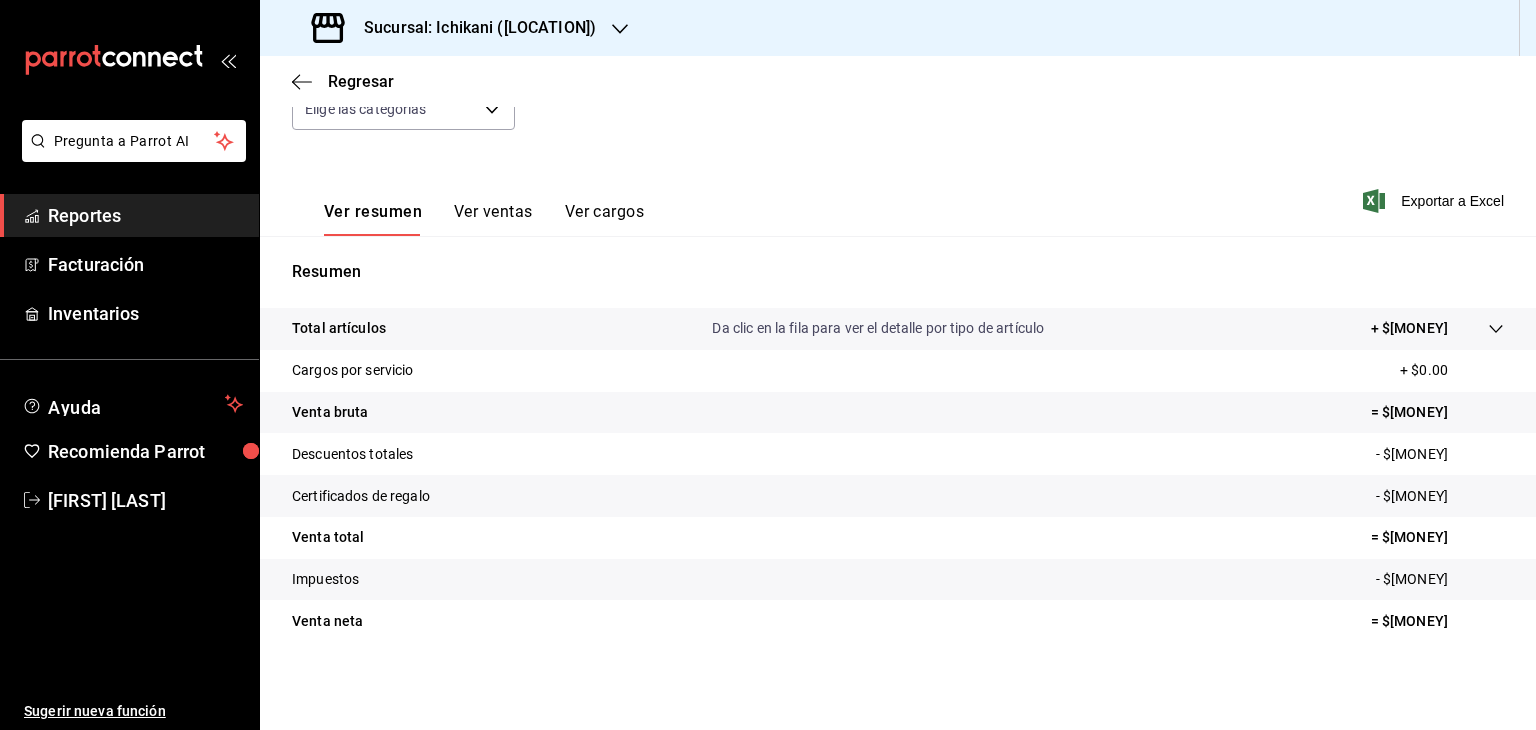 click on "- $[MONEY]" at bounding box center [1440, 454] 